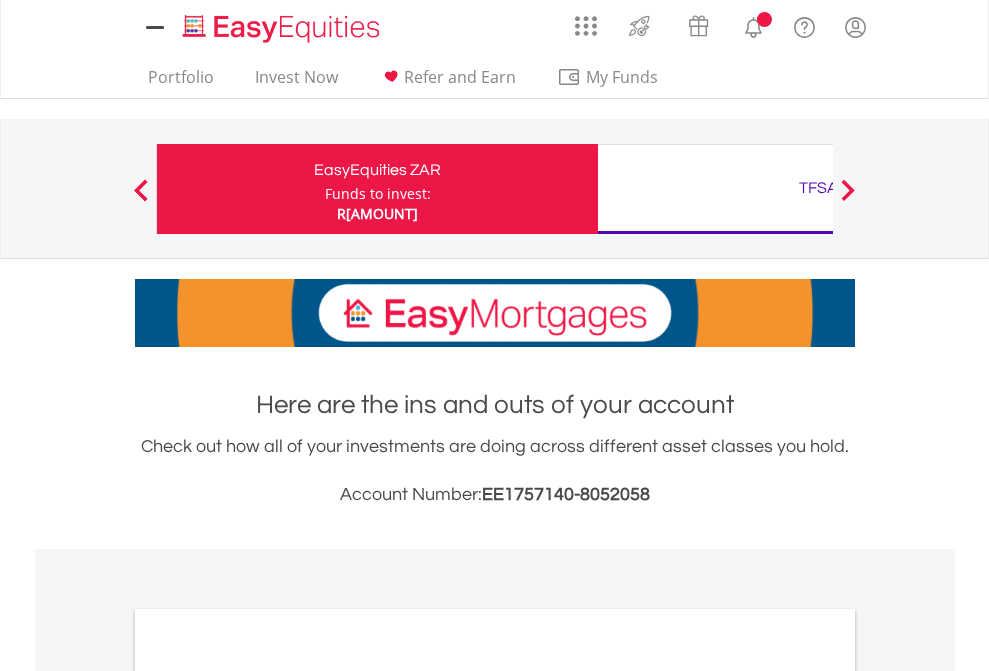 scroll, scrollTop: 0, scrollLeft: 0, axis: both 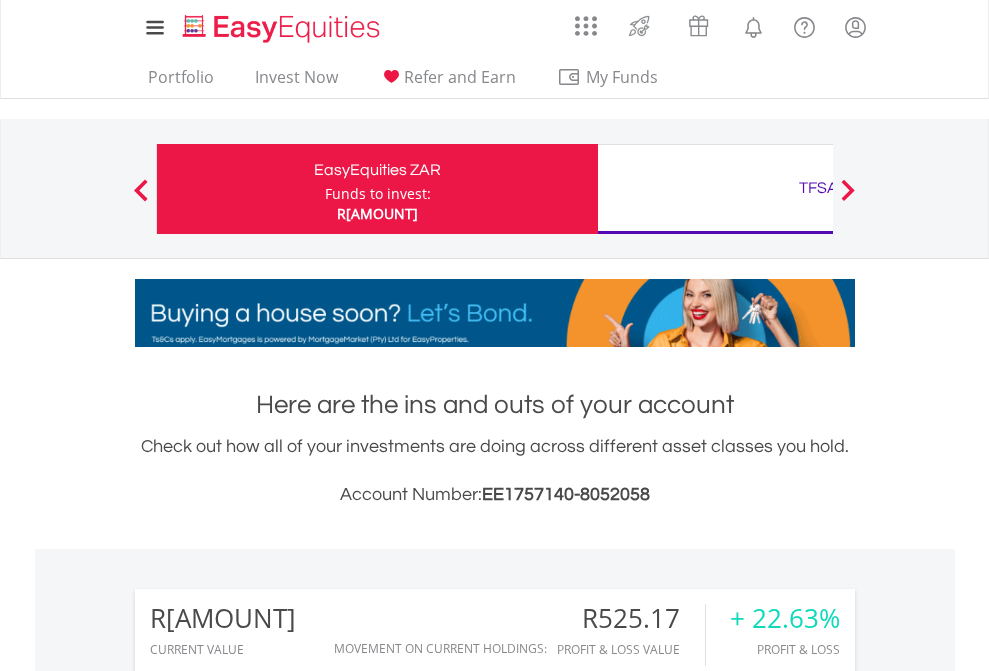 click on "Funds to invest:" at bounding box center (378, 194) 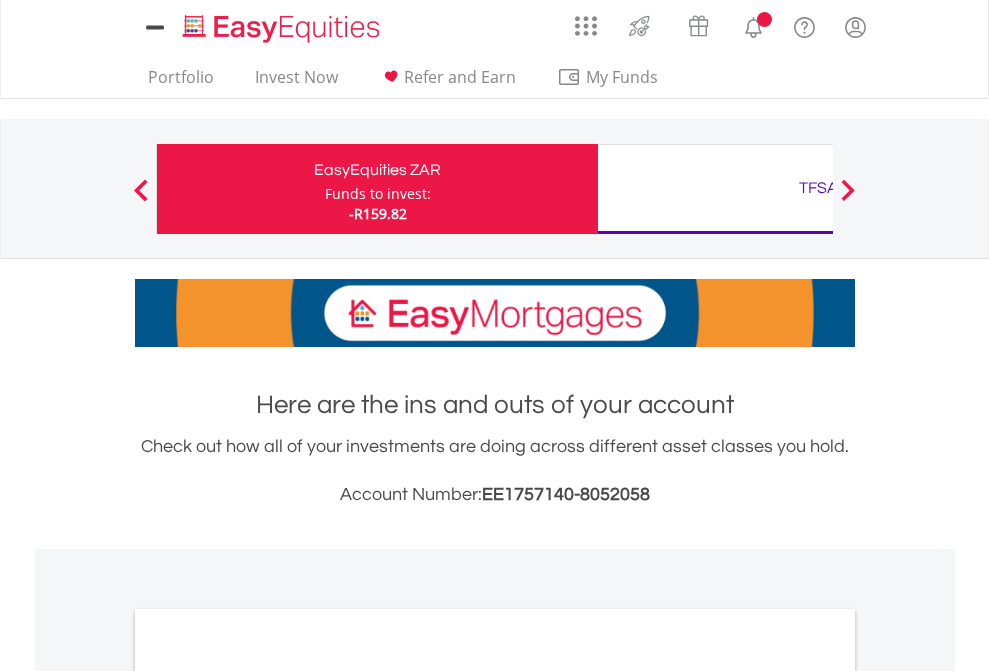 scroll, scrollTop: 0, scrollLeft: 0, axis: both 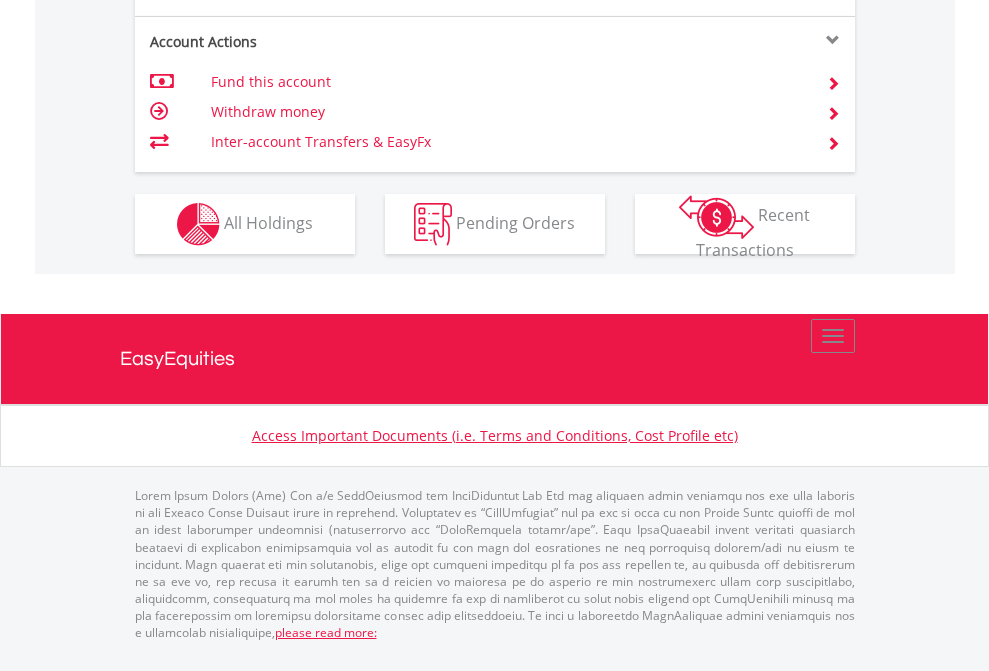 click on "Investment types" at bounding box center (706, -337) 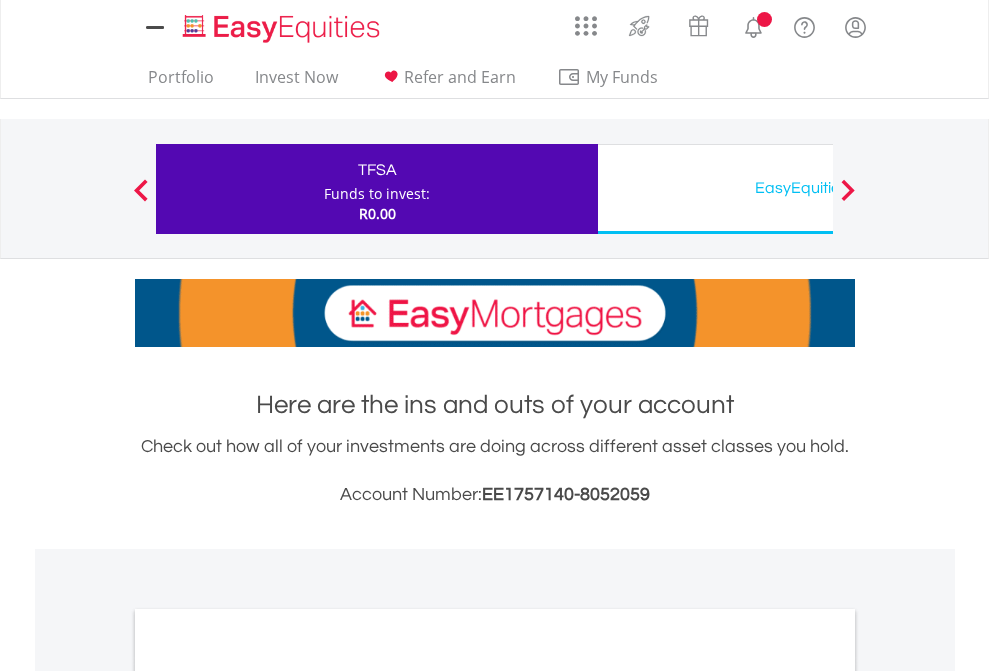 scroll, scrollTop: 0, scrollLeft: 0, axis: both 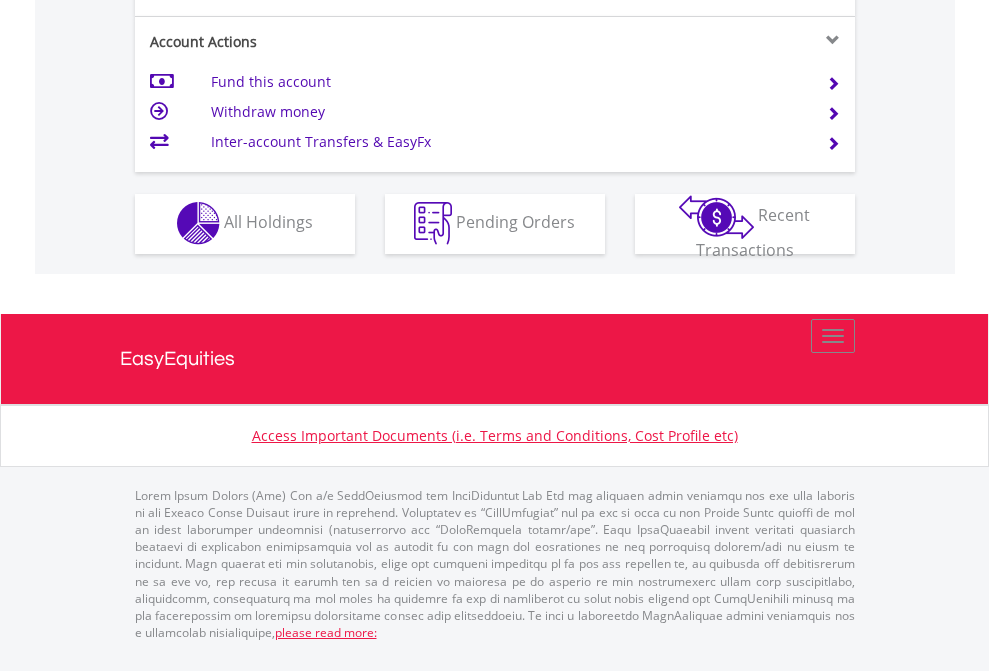 click on "Investment types" at bounding box center [706, -353] 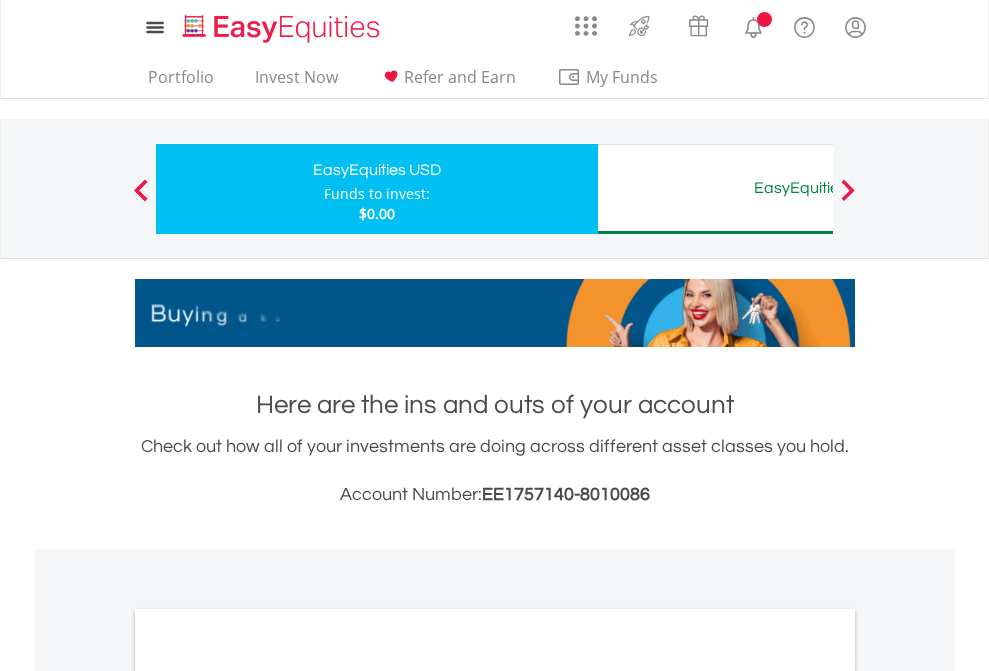 scroll, scrollTop: 0, scrollLeft: 0, axis: both 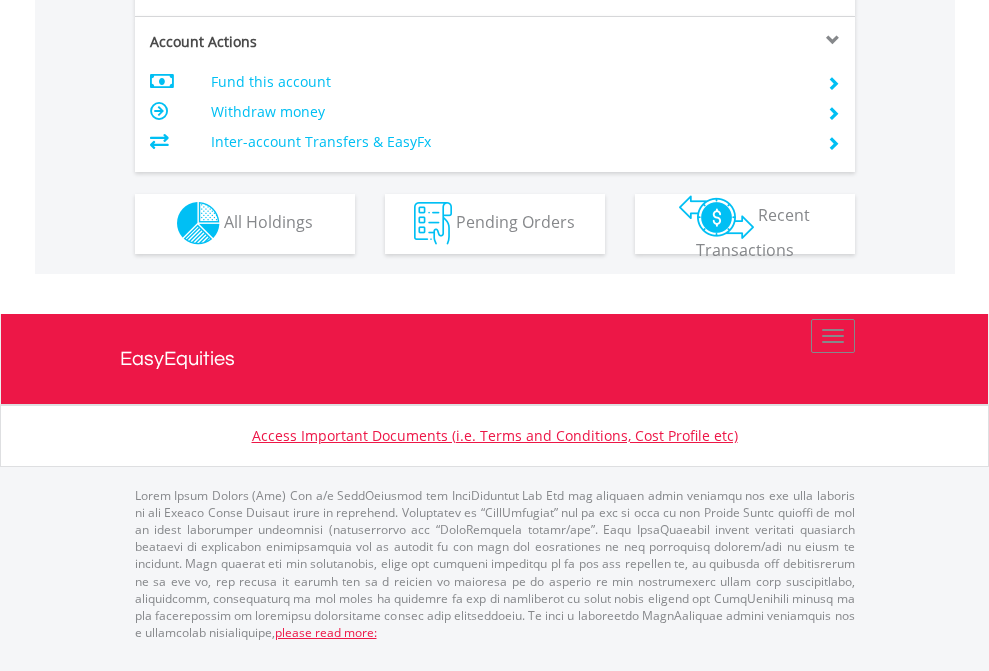 click on "Investment types" at bounding box center (706, -353) 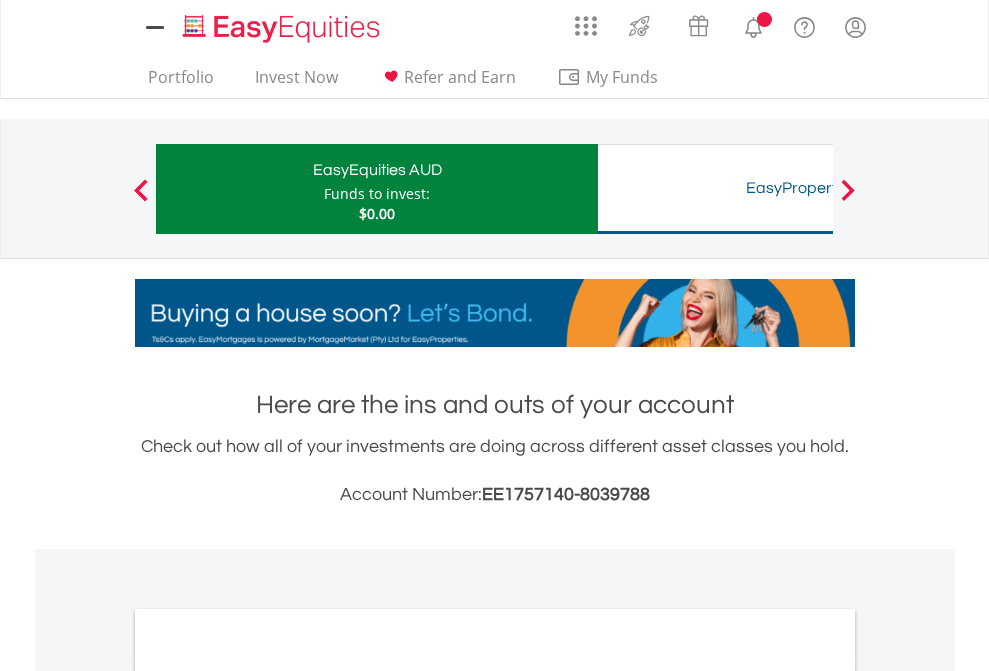 scroll, scrollTop: 0, scrollLeft: 0, axis: both 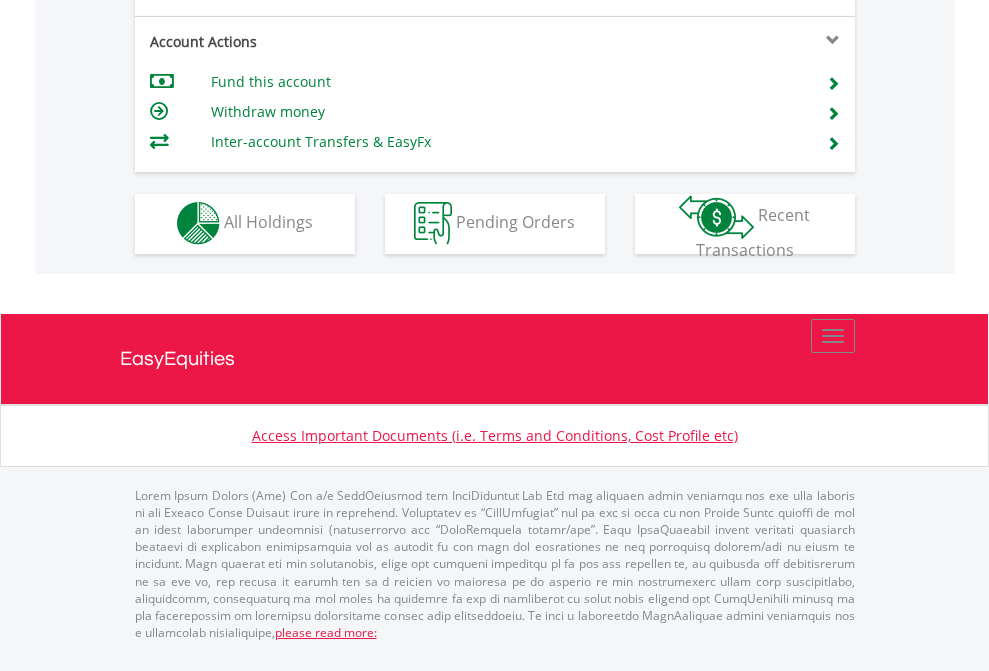 click on "Investment types" at bounding box center [706, -353] 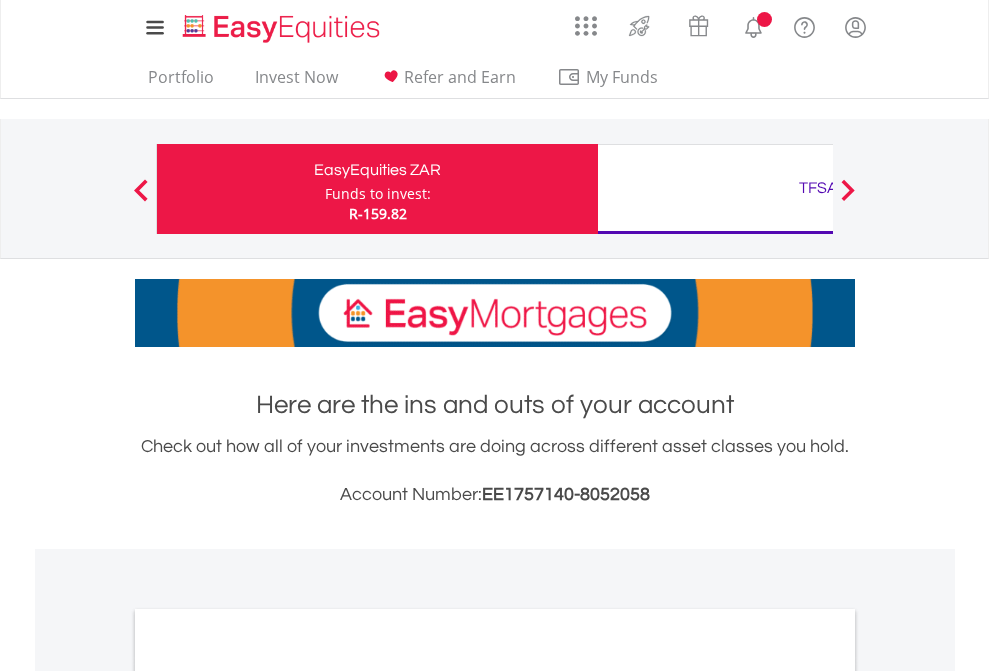 scroll, scrollTop: 0, scrollLeft: 0, axis: both 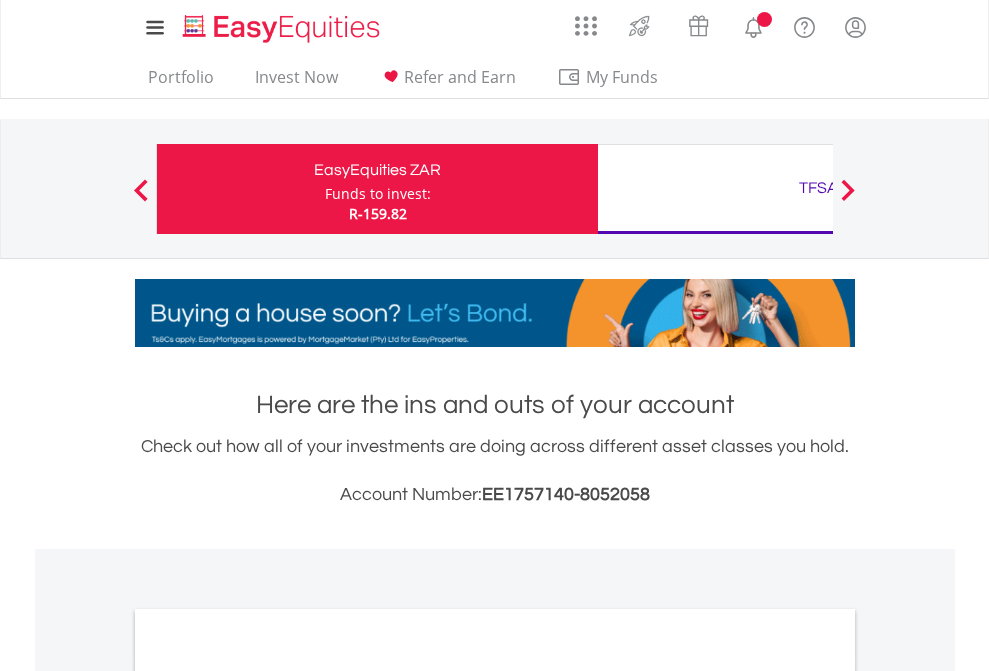 click on "All Holdings" at bounding box center (268, 1096) 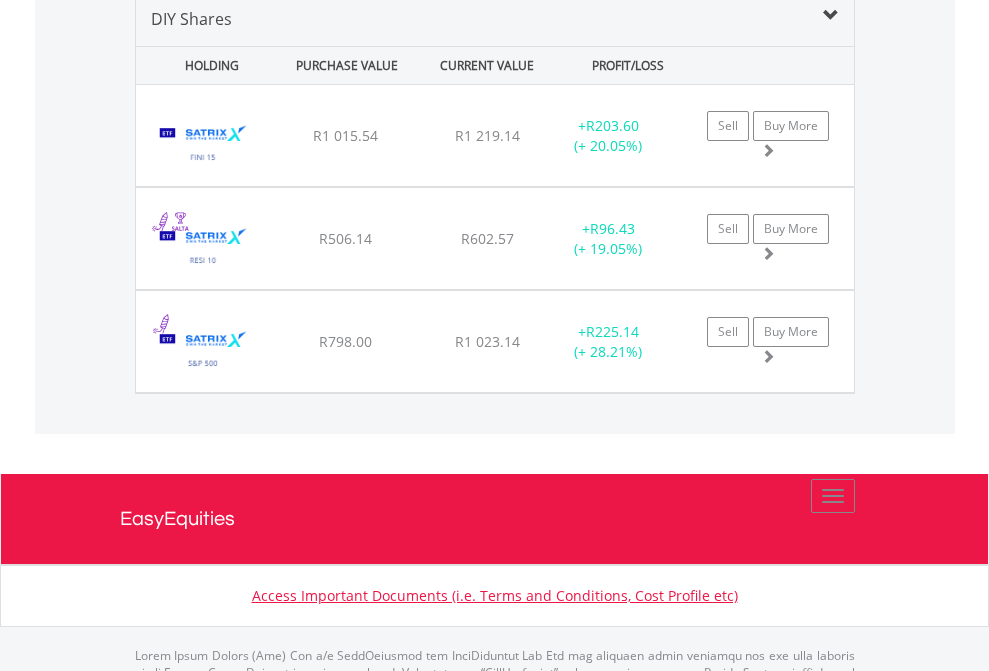 scroll, scrollTop: 1933, scrollLeft: 0, axis: vertical 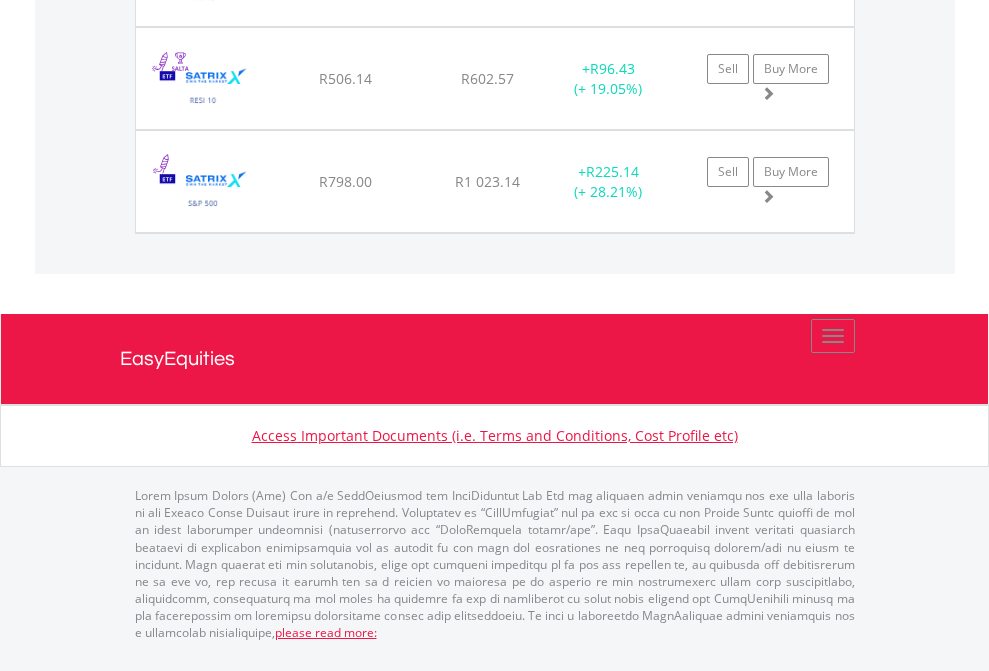 click on "TFSA" at bounding box center (818, -1174) 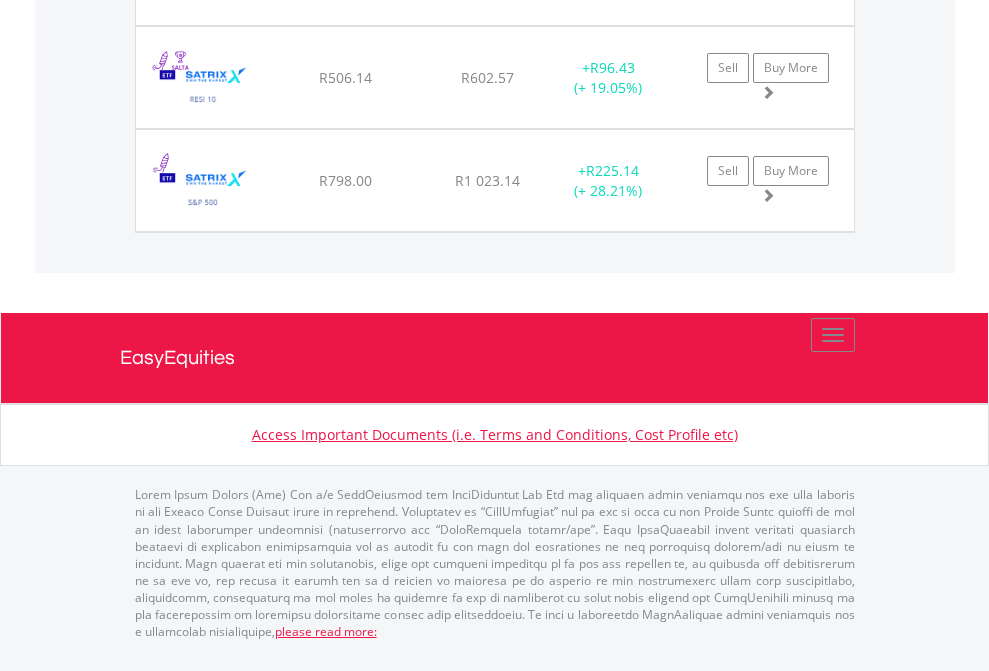 scroll, scrollTop: 144, scrollLeft: 0, axis: vertical 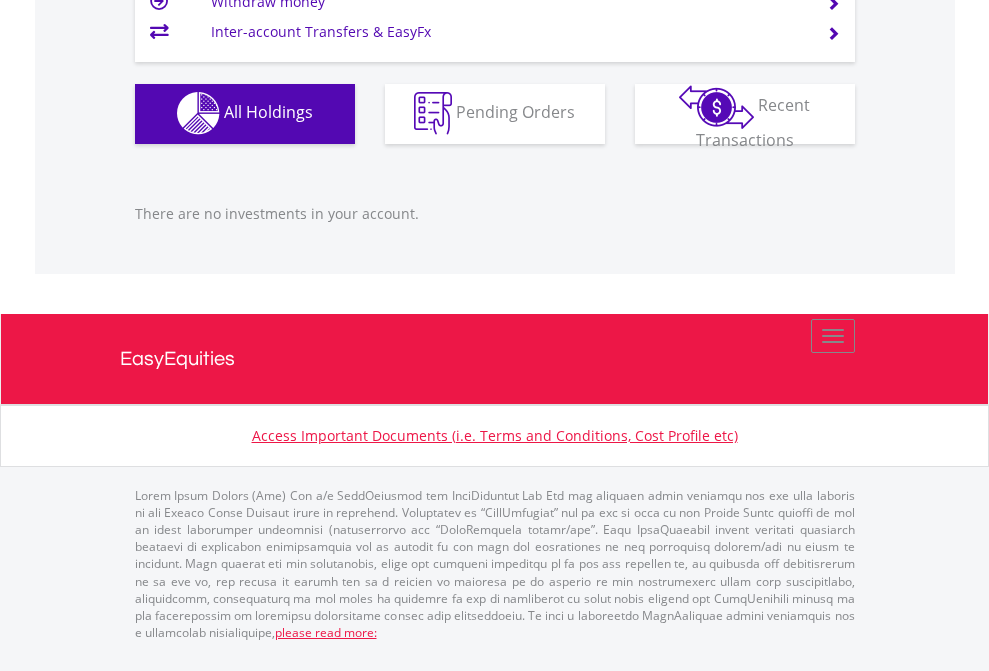 click on "EasyEquities USD" at bounding box center [818, -1142] 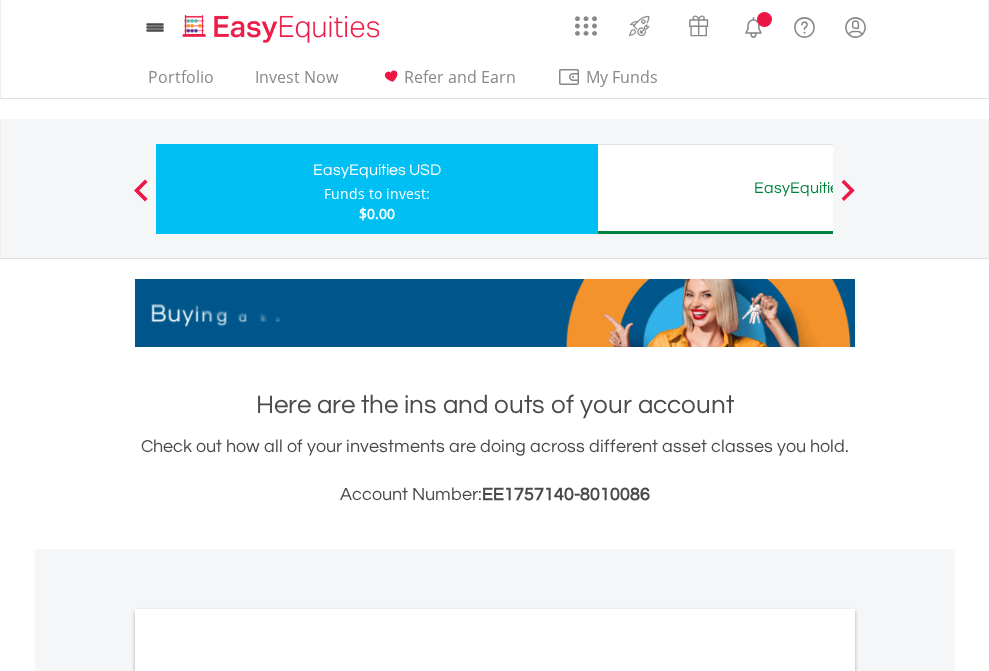 click on "All Holdings" at bounding box center [268, 1096] 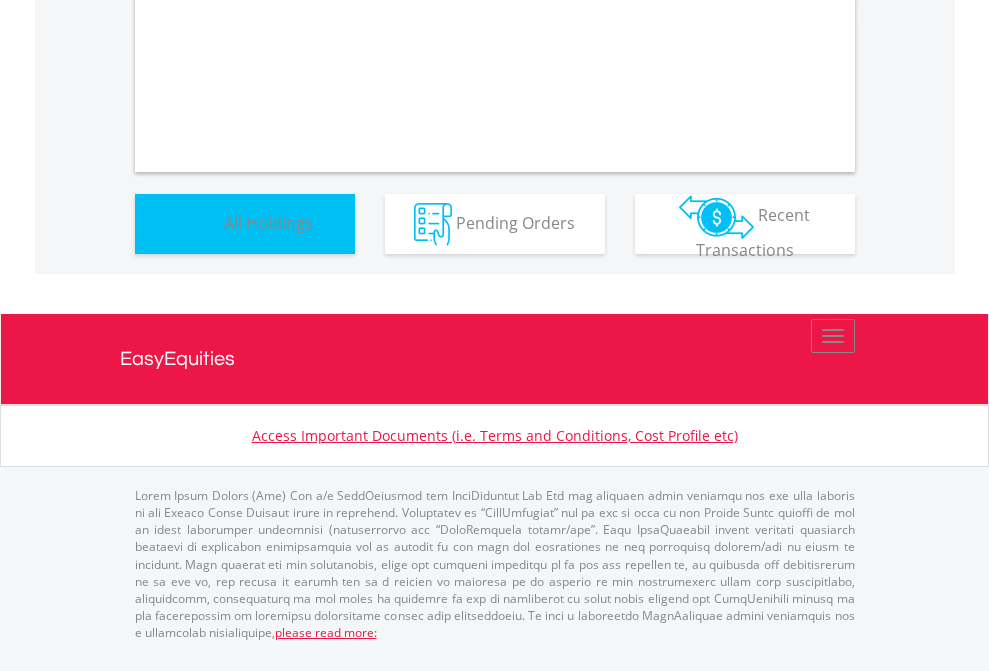 scroll, scrollTop: 1202, scrollLeft: 0, axis: vertical 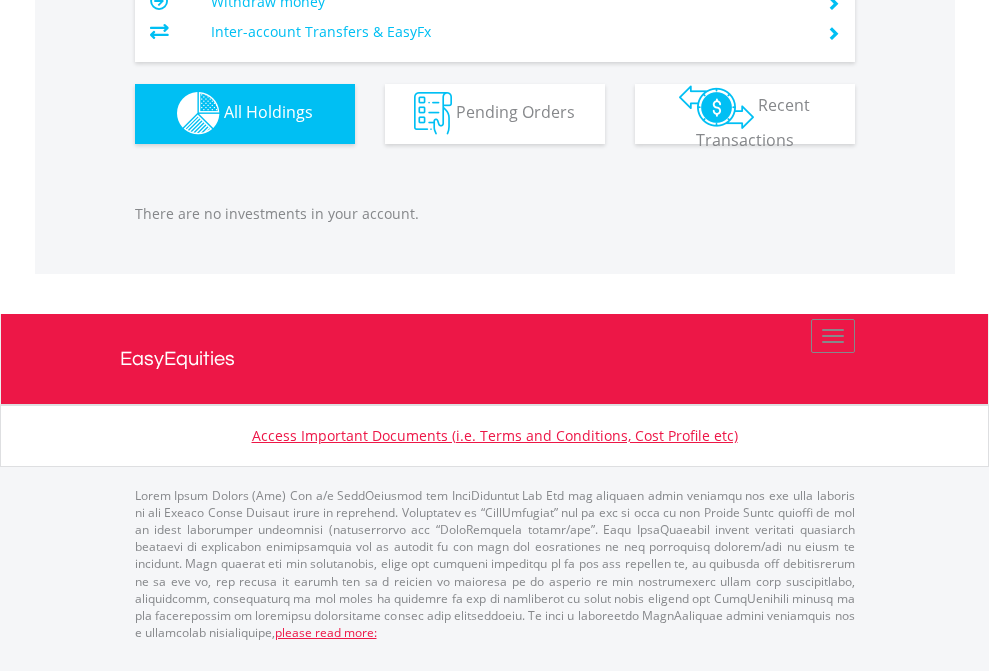 click on "EasyEquities AUD" at bounding box center (818, -1142) 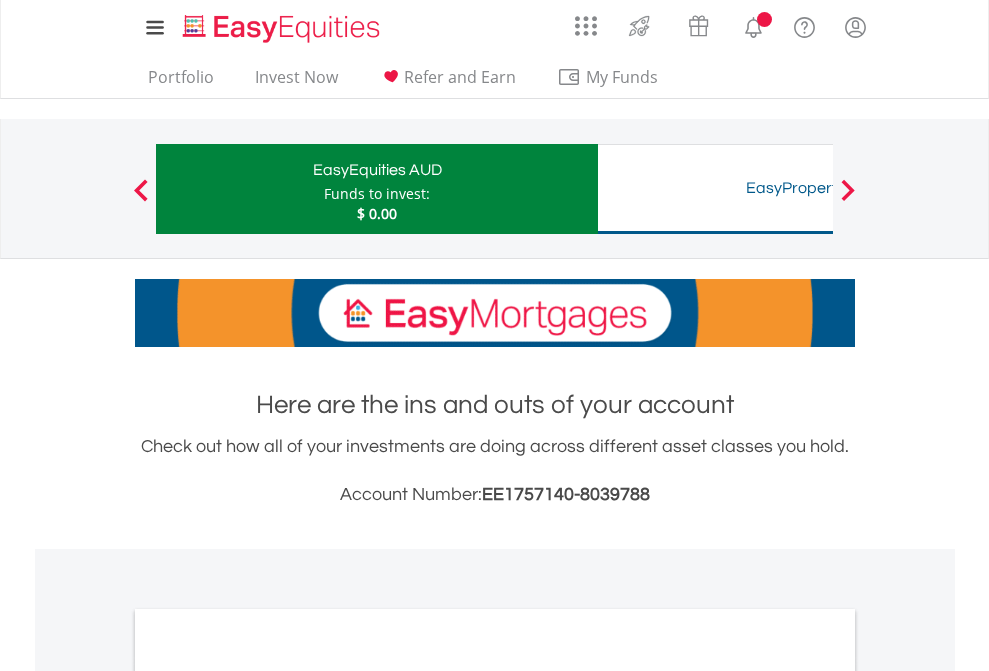 scroll, scrollTop: 0, scrollLeft: 0, axis: both 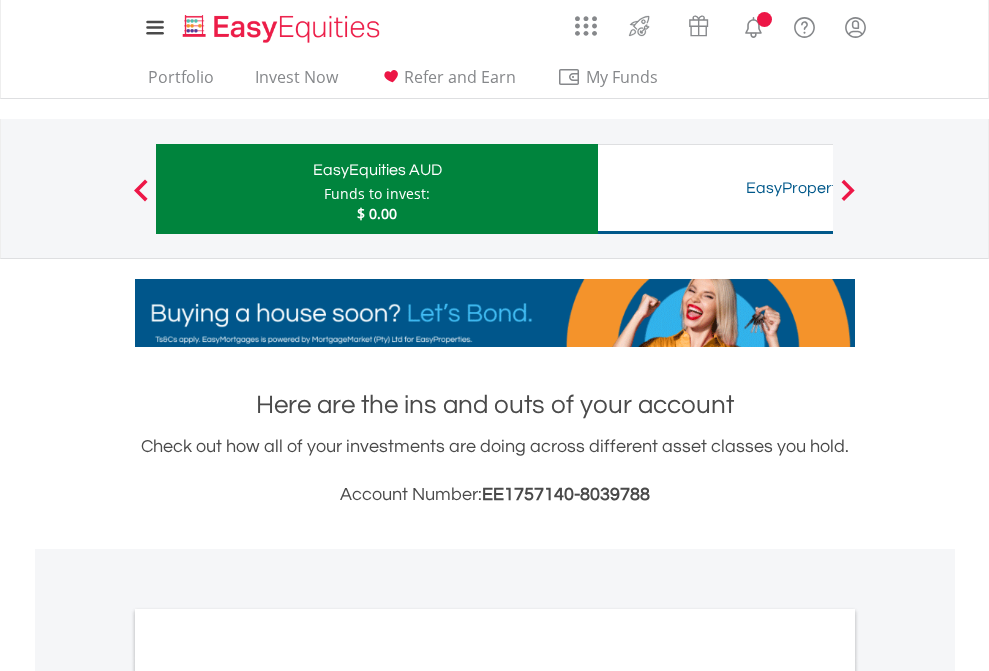 click on "All Holdings" at bounding box center [268, 1096] 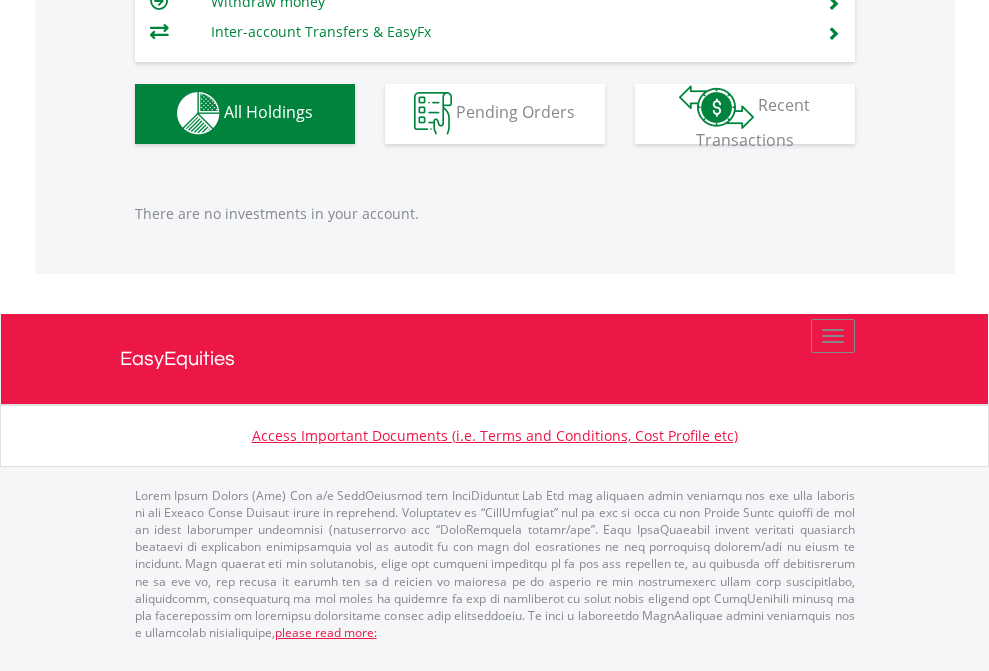 scroll, scrollTop: 1980, scrollLeft: 0, axis: vertical 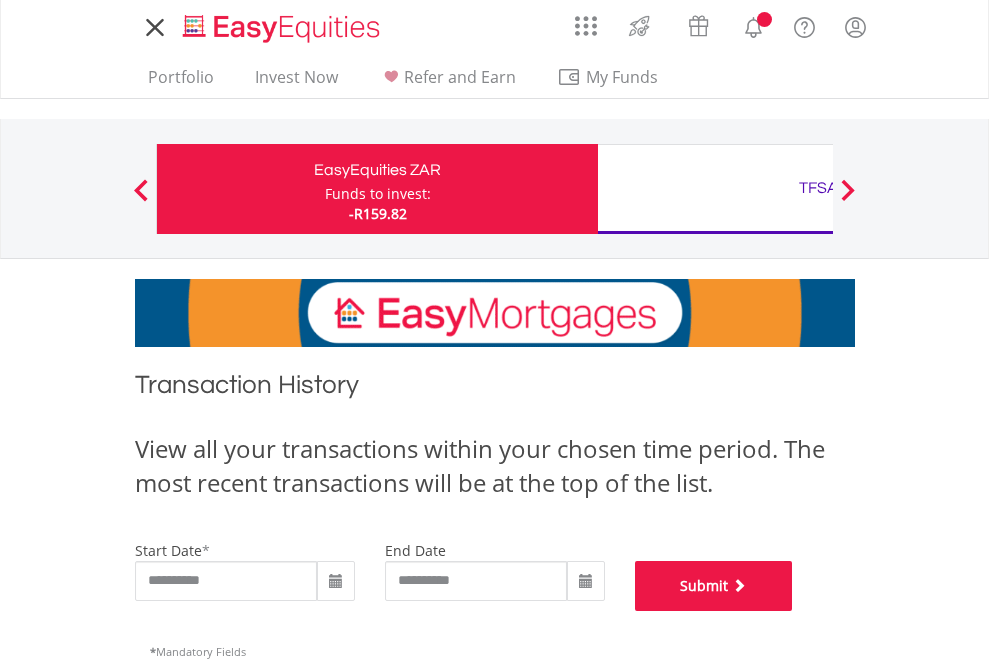 click on "Submit" at bounding box center [714, 586] 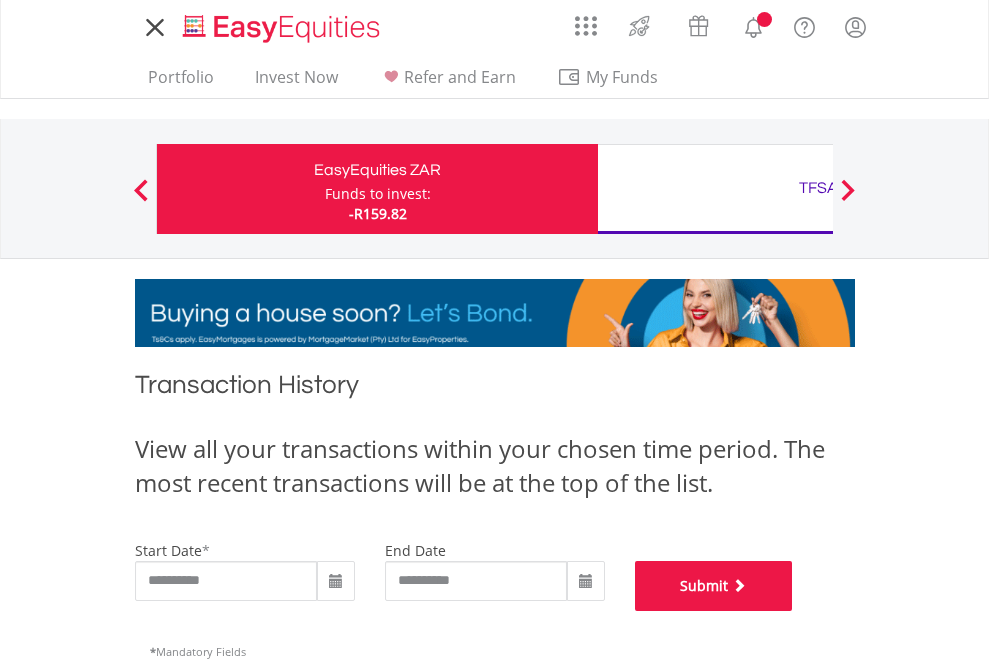 scroll, scrollTop: 811, scrollLeft: 0, axis: vertical 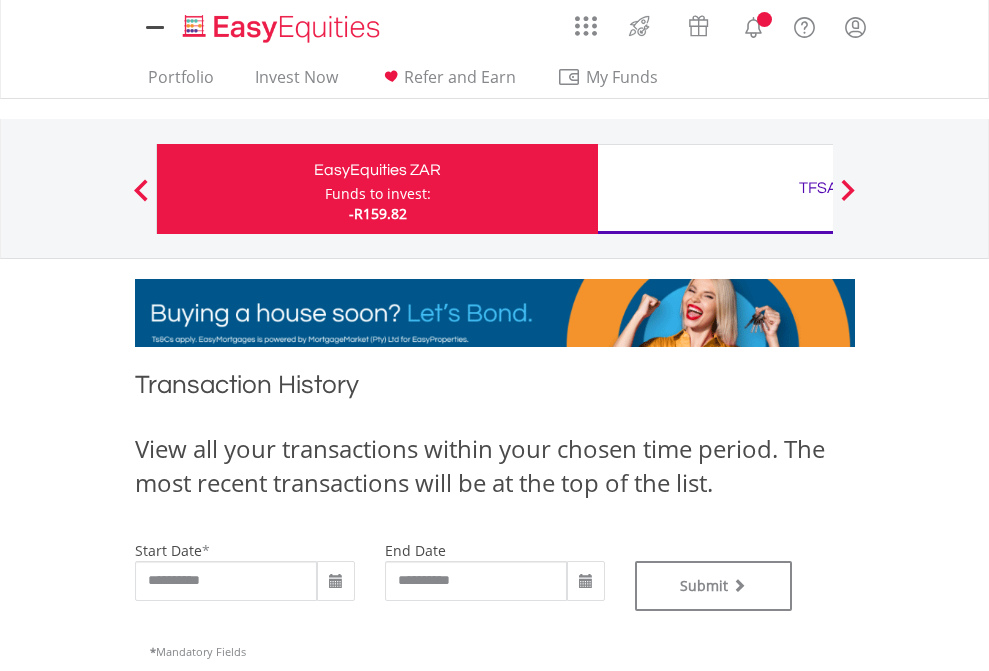 click on "TFSA" at bounding box center [818, 188] 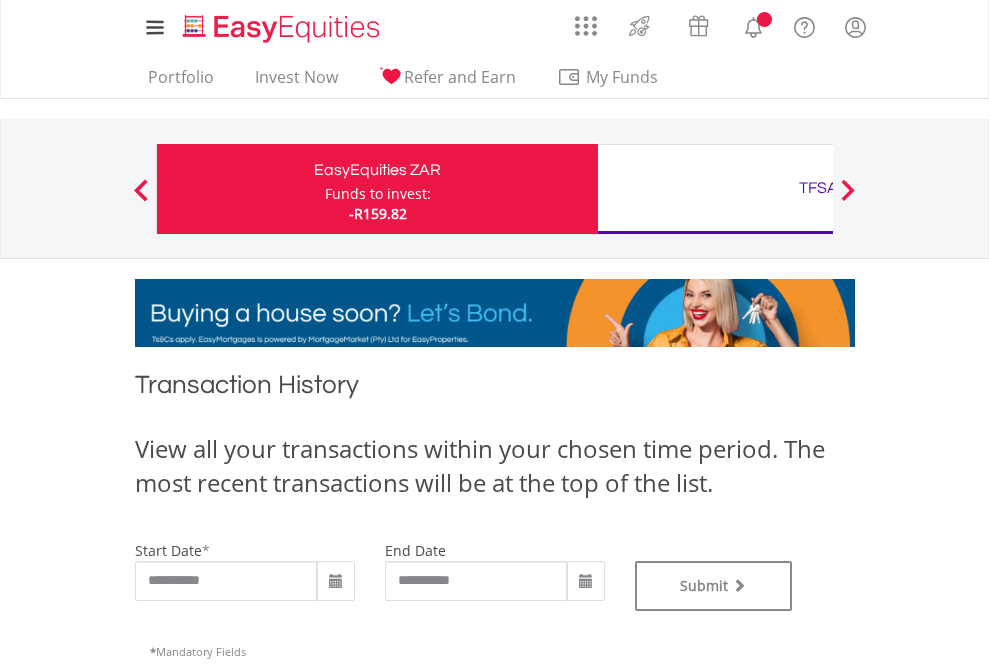 type on "**********" 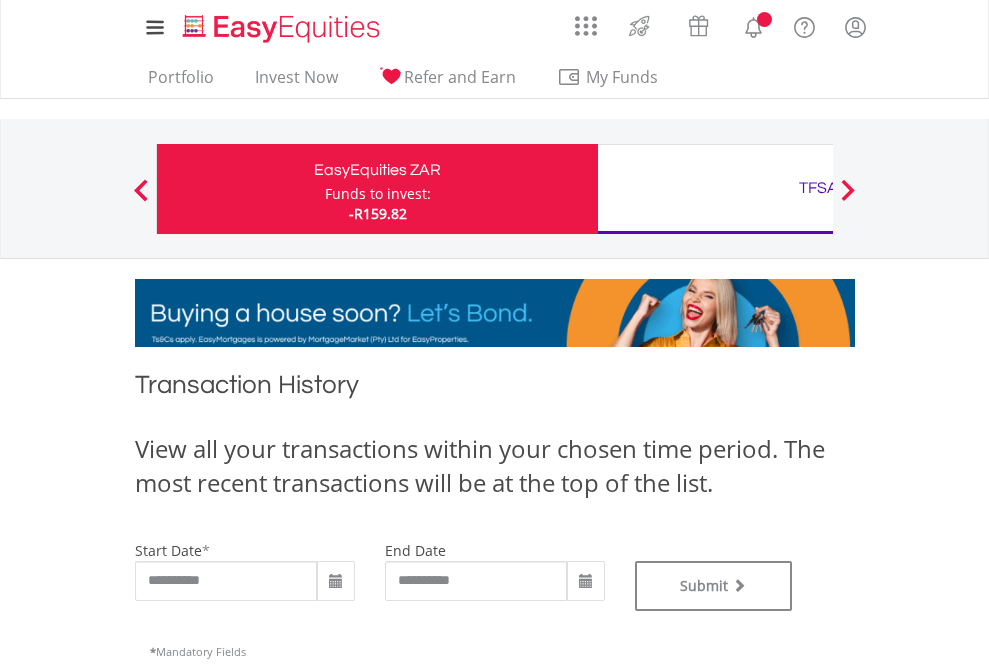 type on "**********" 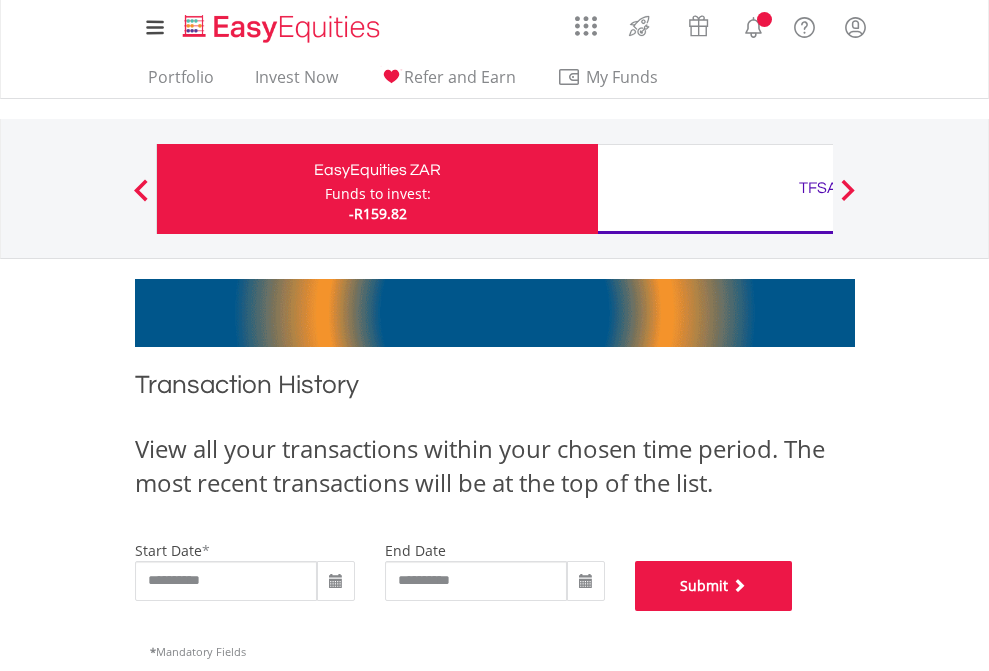 click on "Submit" at bounding box center (714, 586) 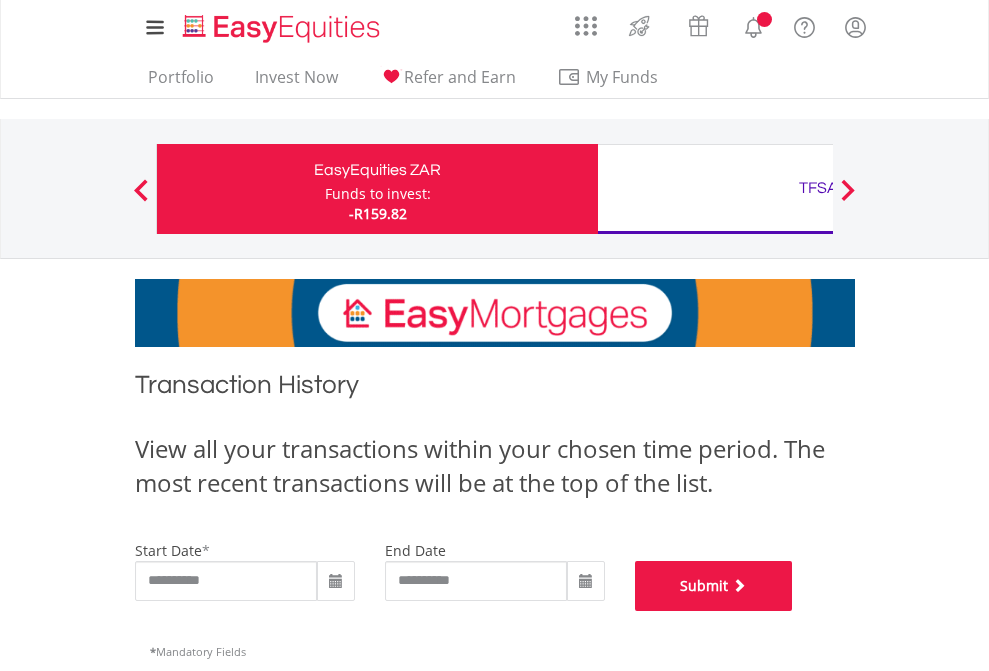 scroll, scrollTop: 811, scrollLeft: 0, axis: vertical 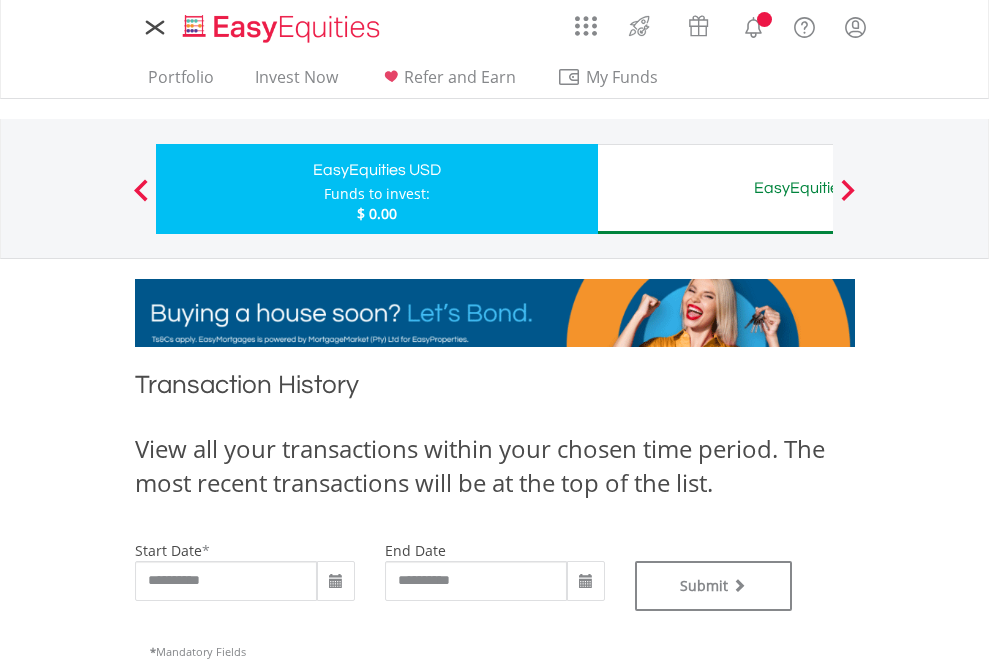 type on "**********" 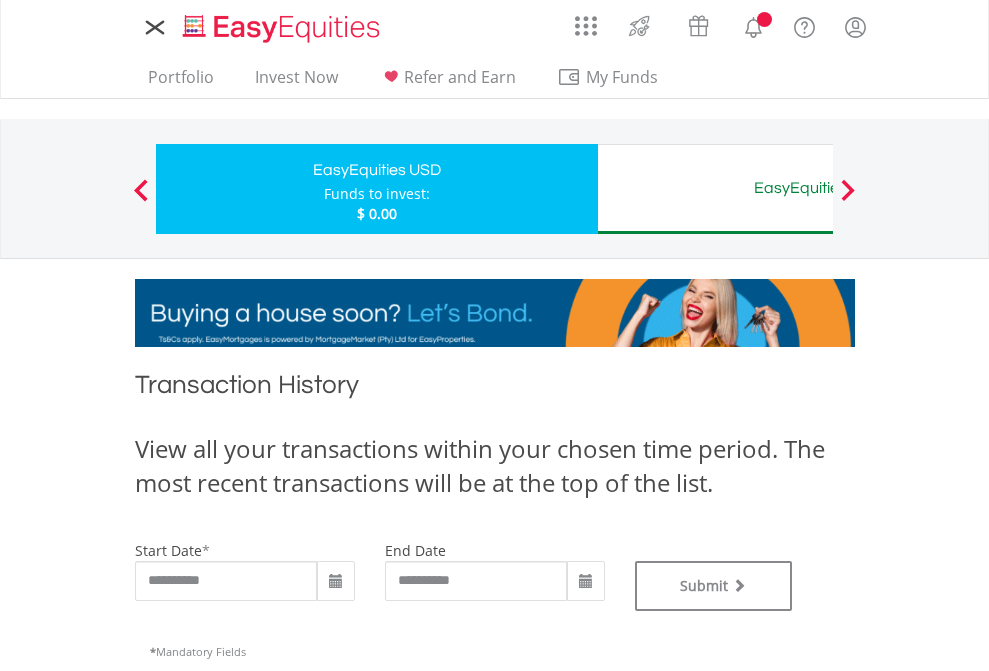type on "**********" 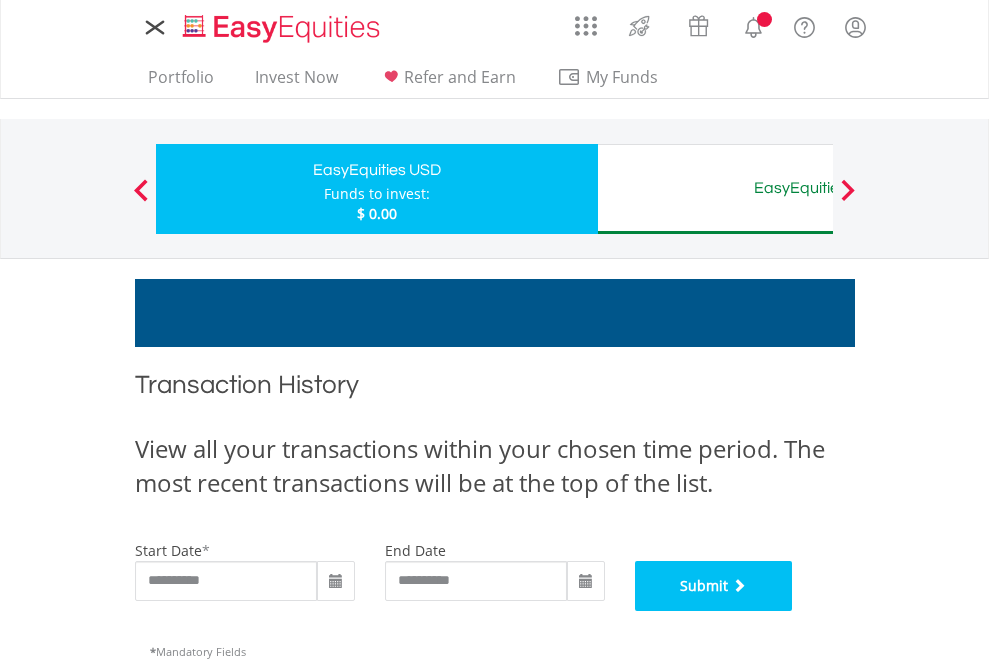 click on "Submit" at bounding box center [714, 586] 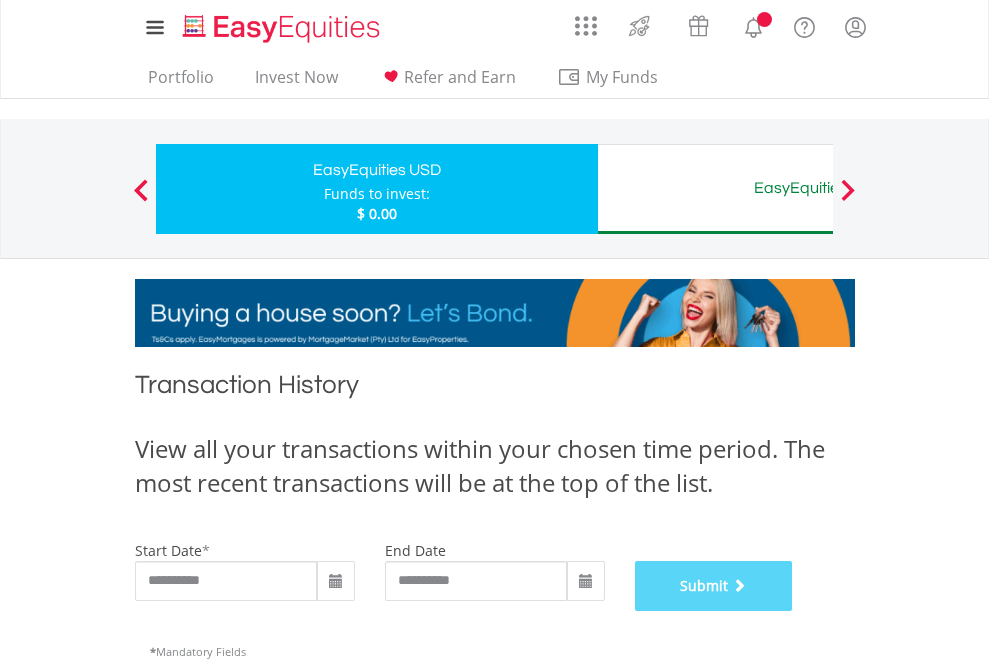 scroll, scrollTop: 811, scrollLeft: 0, axis: vertical 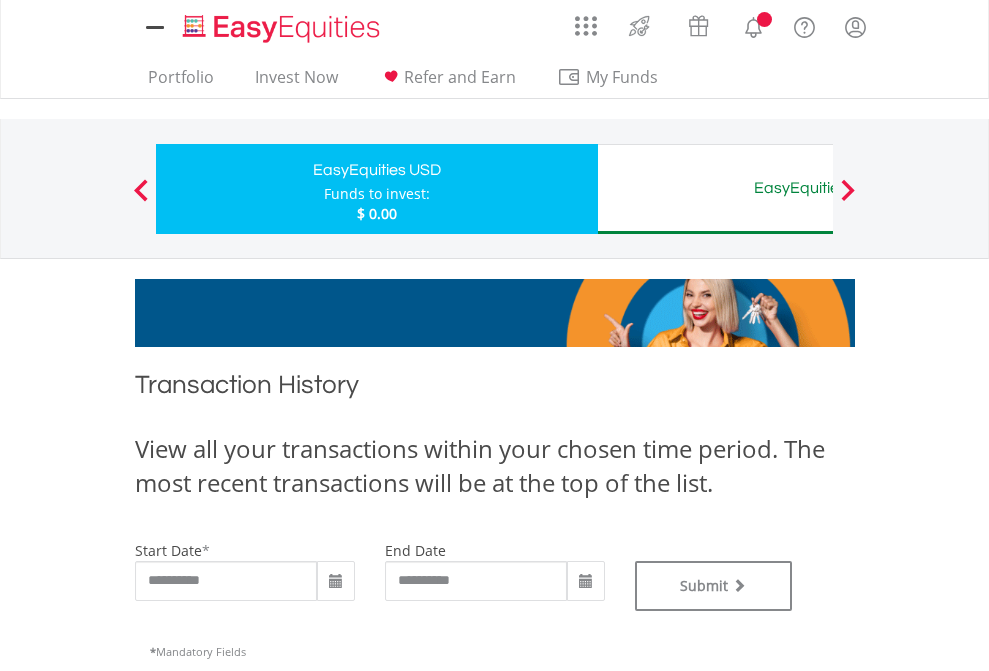 click on "EasyEquities AUD" at bounding box center (818, 188) 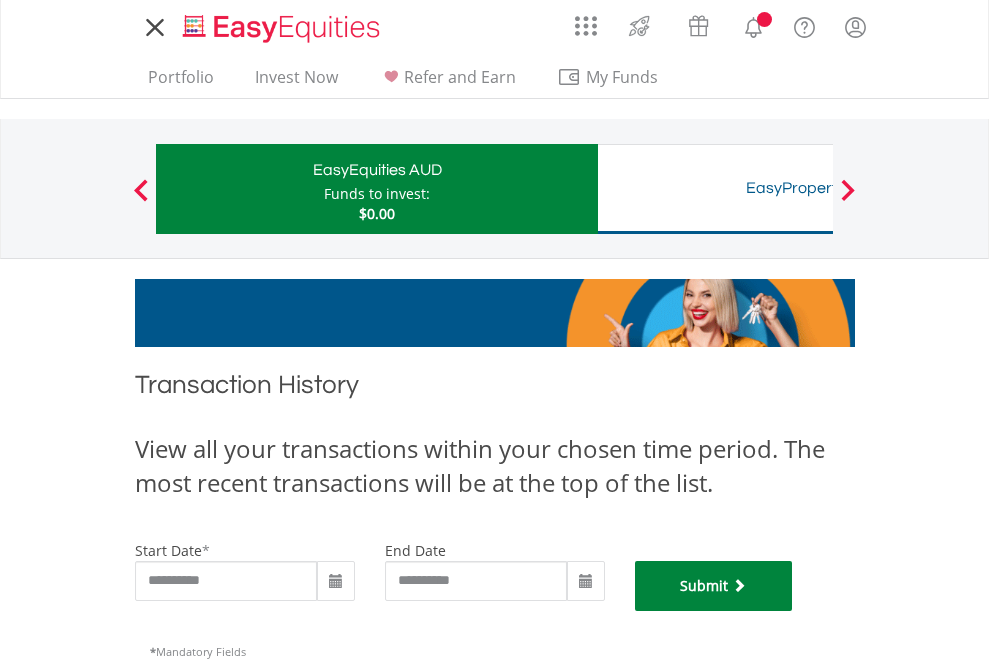 click on "Submit" at bounding box center [714, 586] 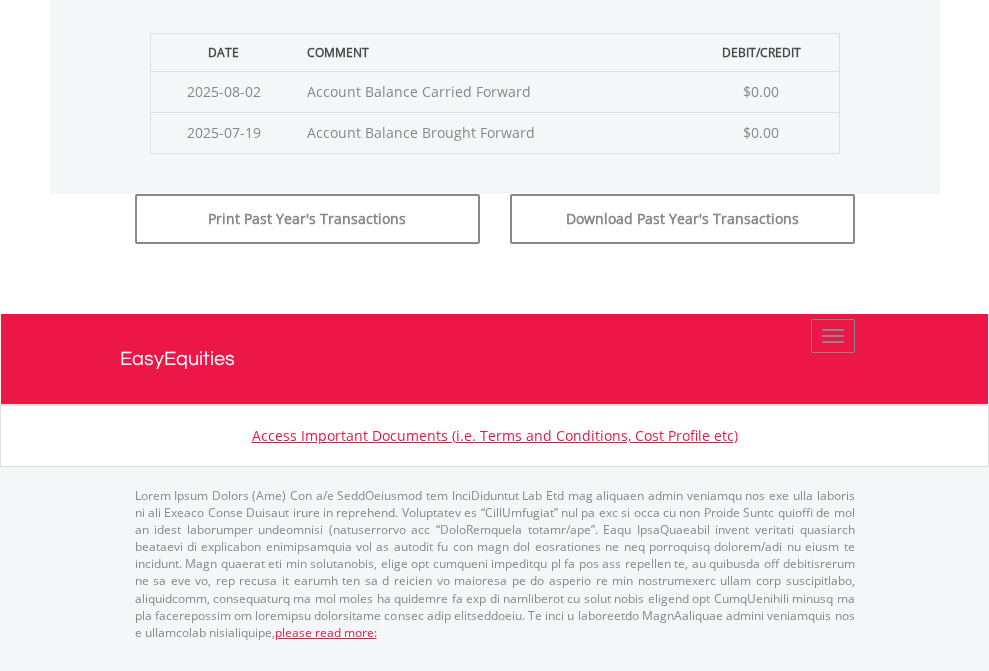 scroll, scrollTop: 811, scrollLeft: 0, axis: vertical 